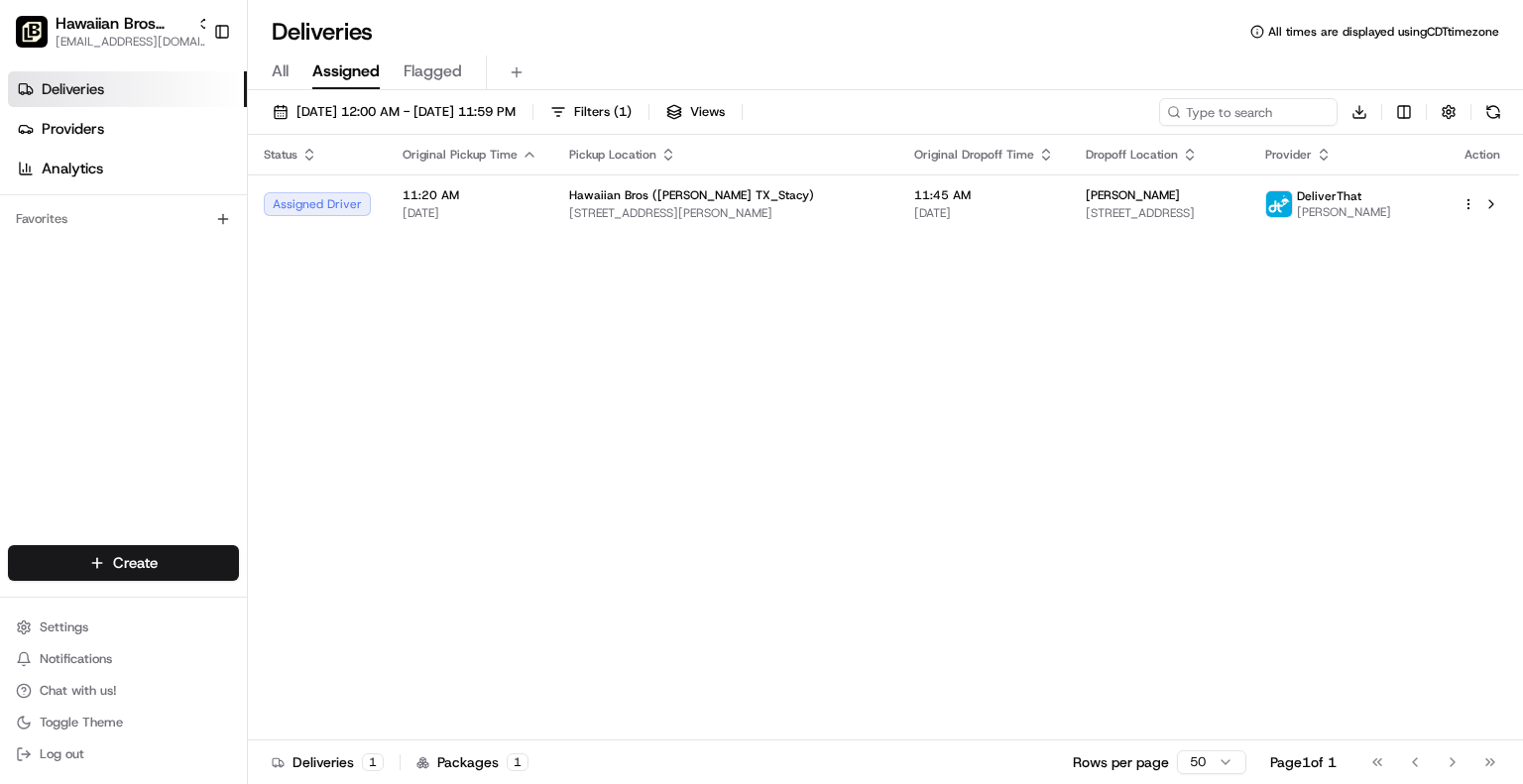 scroll, scrollTop: 0, scrollLeft: 0, axis: both 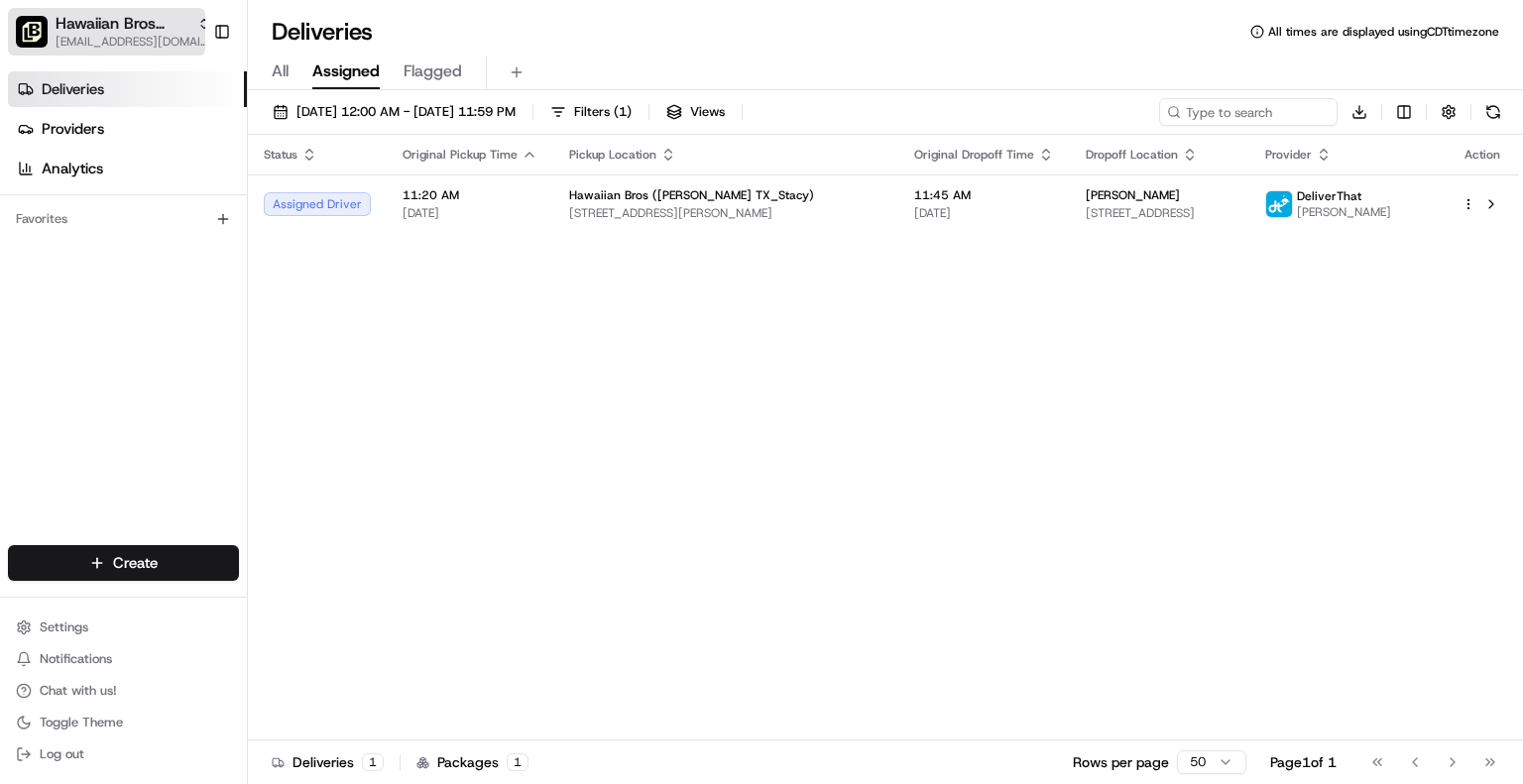 click on "[EMAIL_ADDRESS][DOMAIN_NAME]" at bounding box center (133, 42) 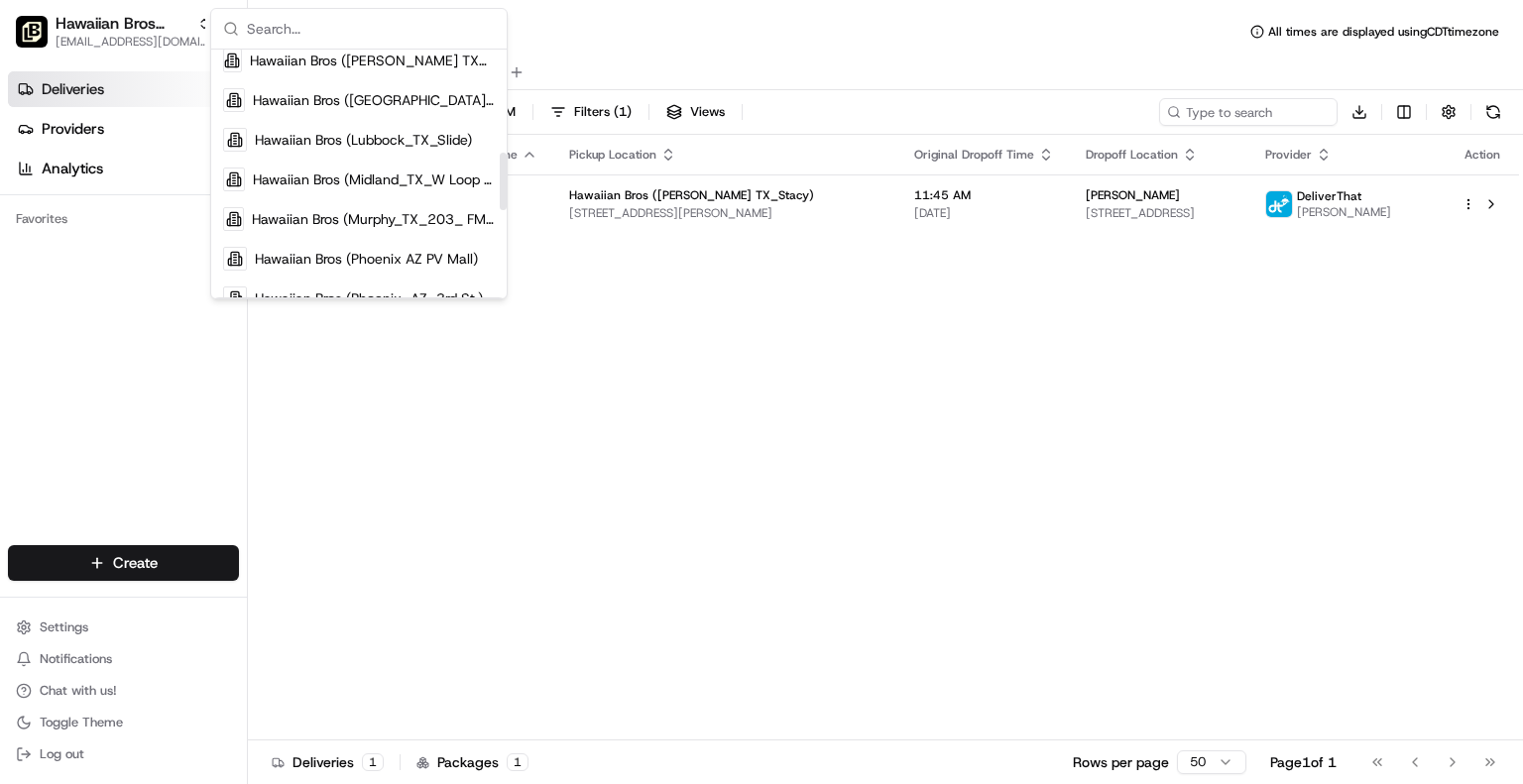 scroll, scrollTop: 448, scrollLeft: 0, axis: vertical 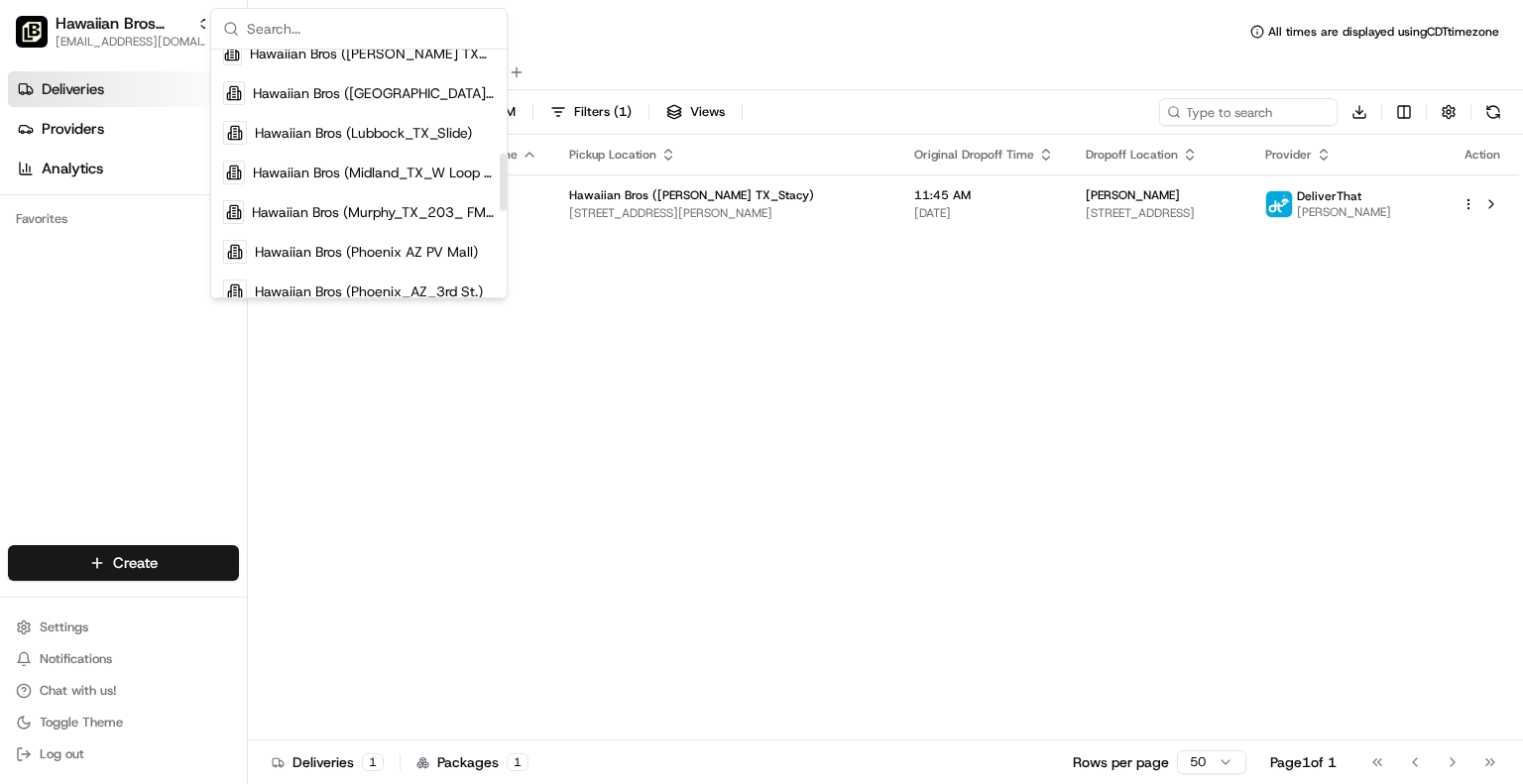 drag, startPoint x: 500, startPoint y: 77, endPoint x: 501, endPoint y: 181, distance: 104.00481 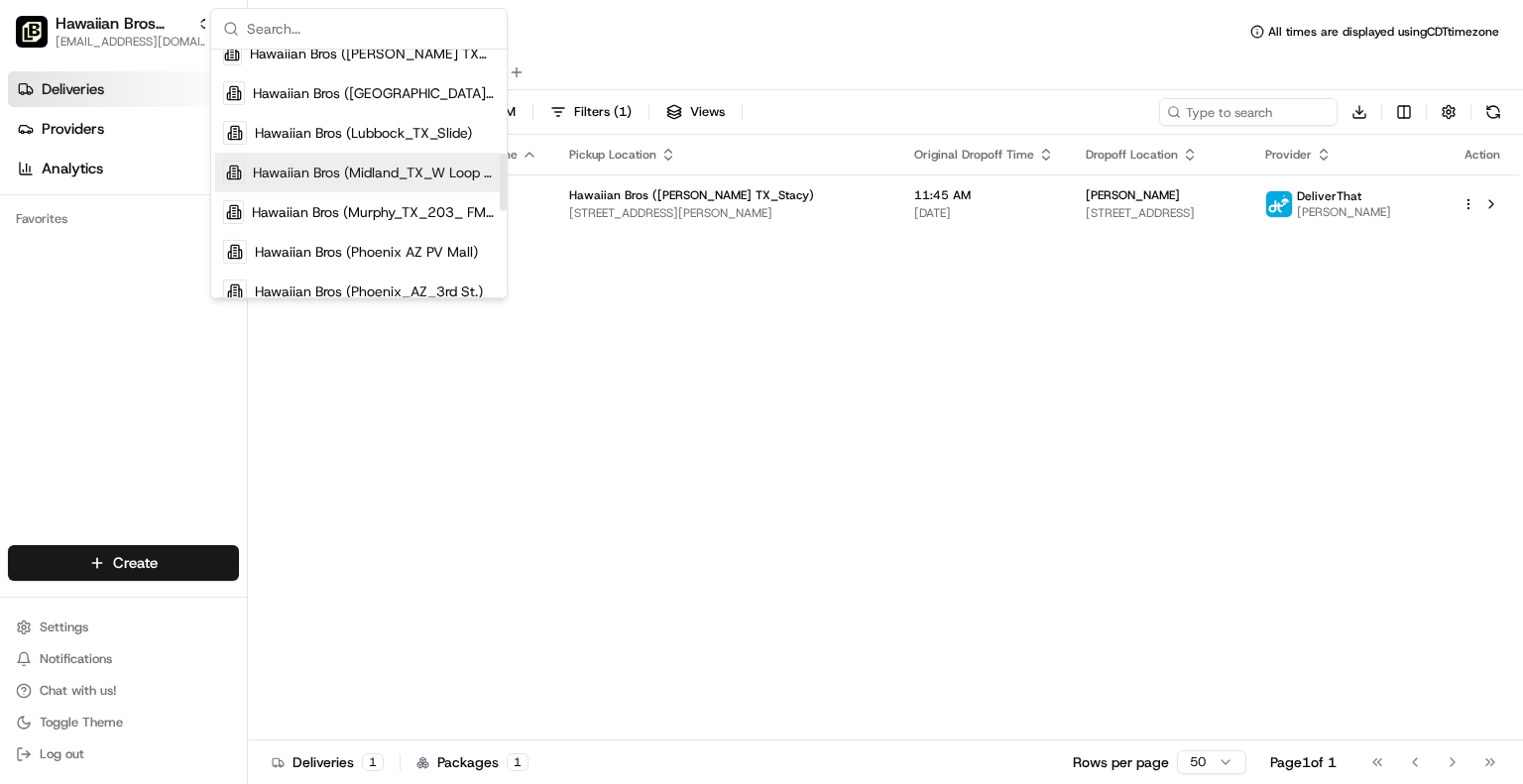 click on "Hawaiian Bros (Midland_TX_W Loop 250)" at bounding box center [374, 172] 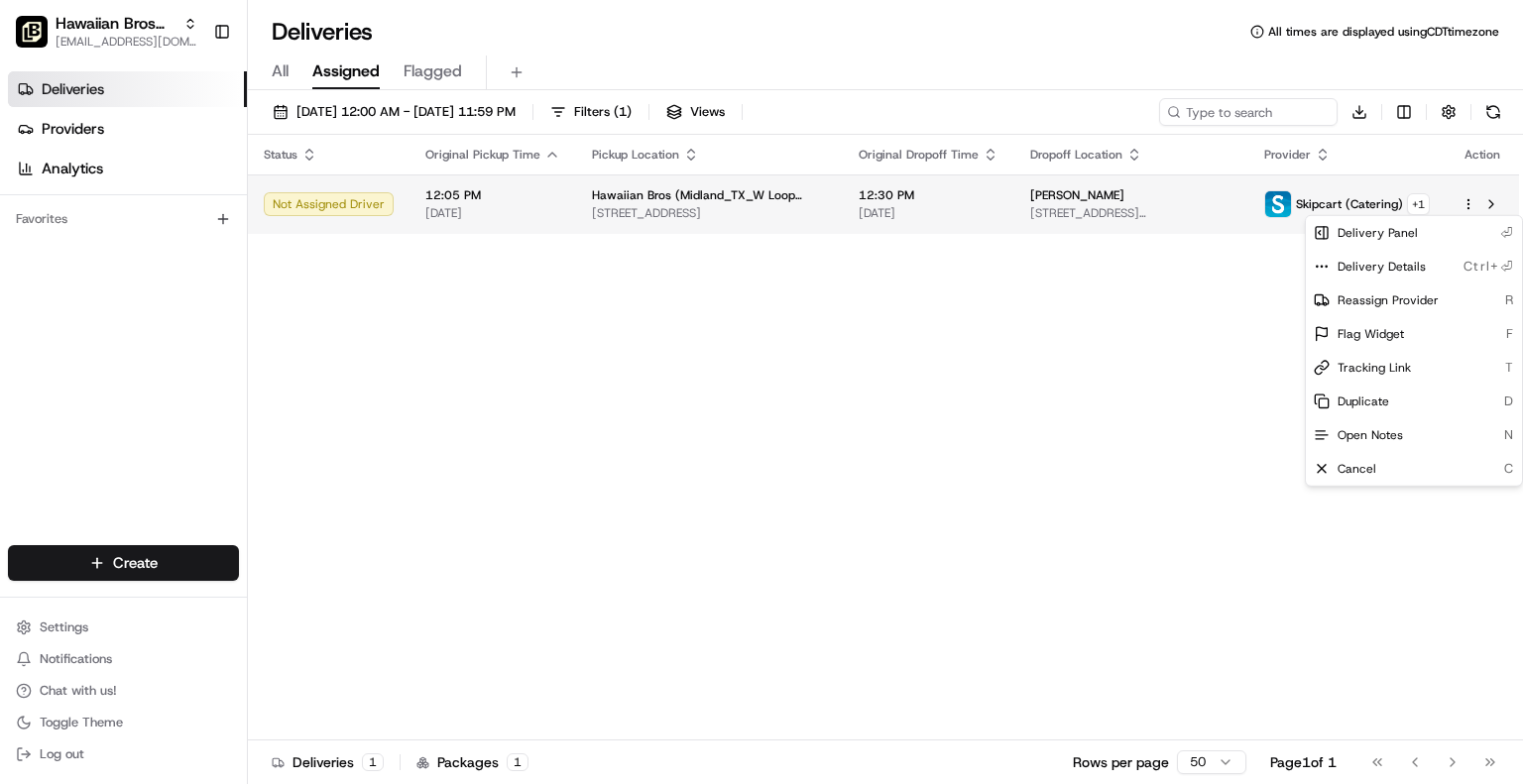 click on "Hawaiian Bros (Midland_TX_W Loop 250) jbaxley@fr.hawaiianbros.com Toggle Sidebar Deliveries Providers Analytics Favorites Main Menu Members & Organization Organization Users Roles Preferences Customization Tracking Orchestration Automations Dispatch Strategy Locations Pickup Locations Dropoff Locations Billing Billing Refund Requests Integrations Notification Triggers Webhooks API Keys Request Logs Create Settings Notifications Chat with us! Toggle Theme Log out Deliveries All times are displayed using  CDT  timezone All Assigned Flagged 07/16/2025 12:00 AM - 07/16/2025 11:59 PM Filters ( 1 ) Views Download Status Original Pickup Time Pickup Location Original Dropoff Time Dropoff Location Provider Action Not Assigned Driver 12:05 PM 07/16/2025 Hawaiian Bros (Midland_TX_W Loop 250) 3320 W Loop 250 N, Midland, TX 79707, USA 12:30 PM 07/16/2025 David Garcia 4118 Faudree Rd, Odessa, TX 79765, USA Skipcart (Catering) + 1 Deliveries 1 Packages 1 Rows per page 50 Page  1  of   1 Go to first page ⏎" at bounding box center (762, 392) 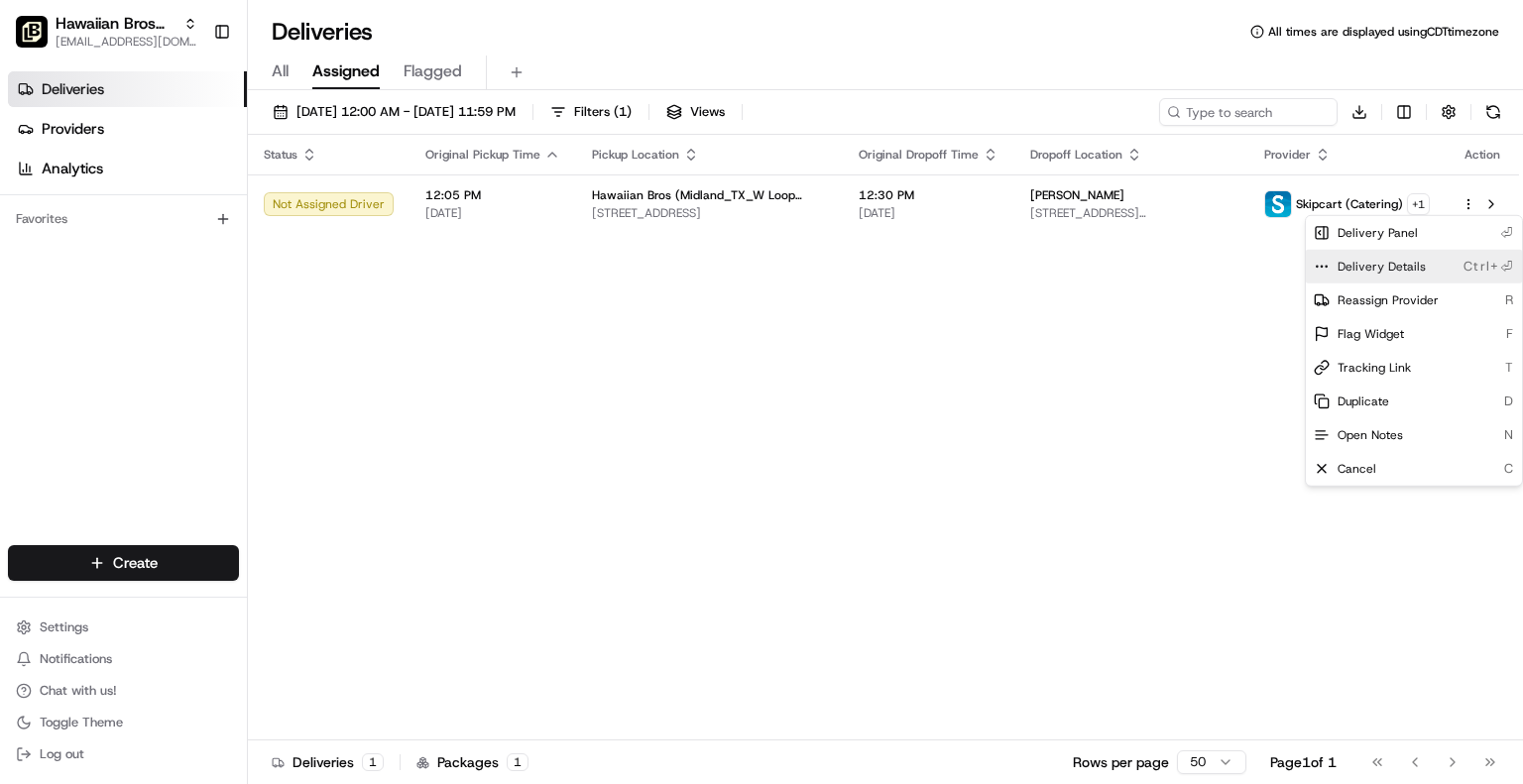 drag, startPoint x: 1429, startPoint y: 266, endPoint x: 1442, endPoint y: 262, distance: 13.601471 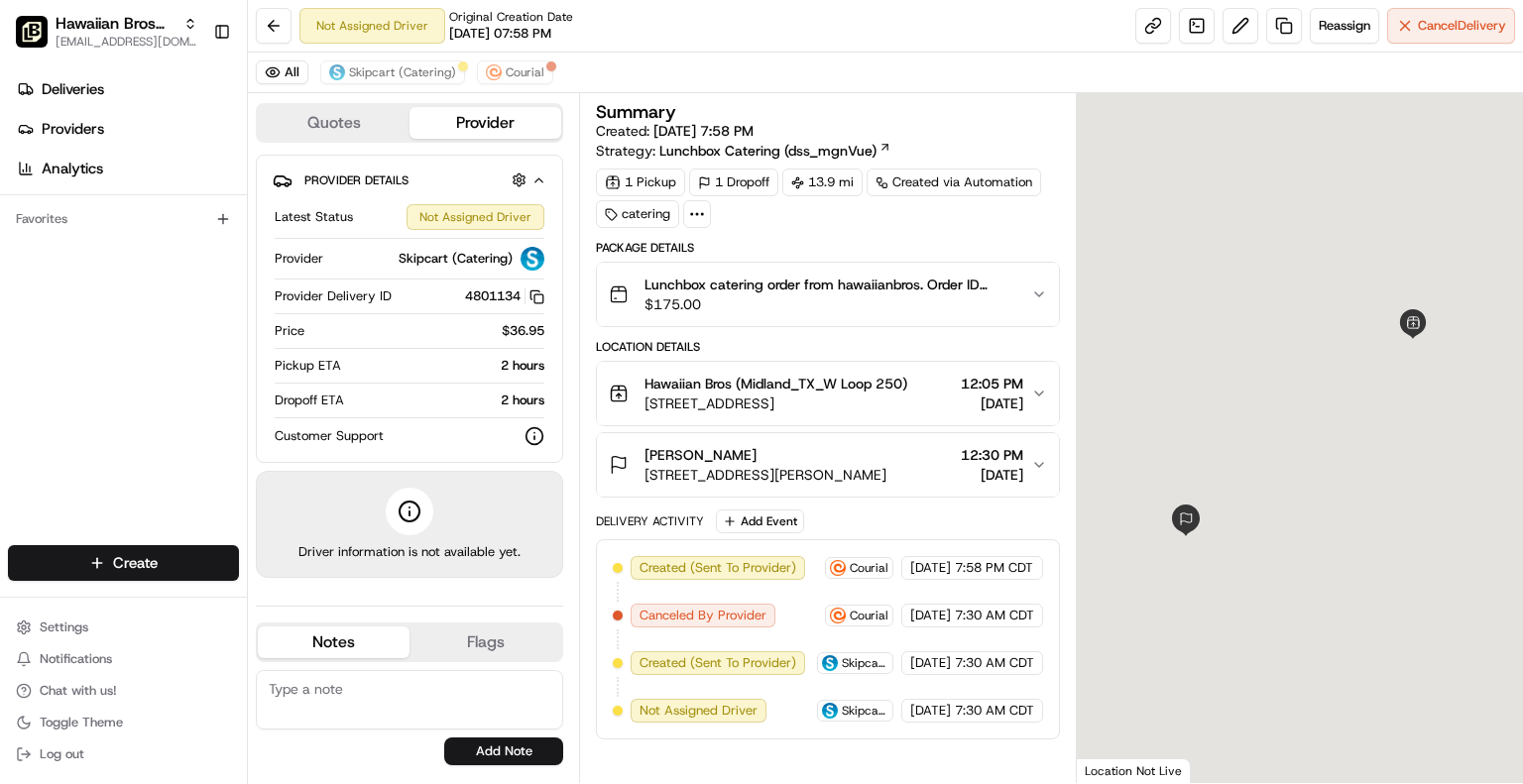 scroll, scrollTop: 0, scrollLeft: 0, axis: both 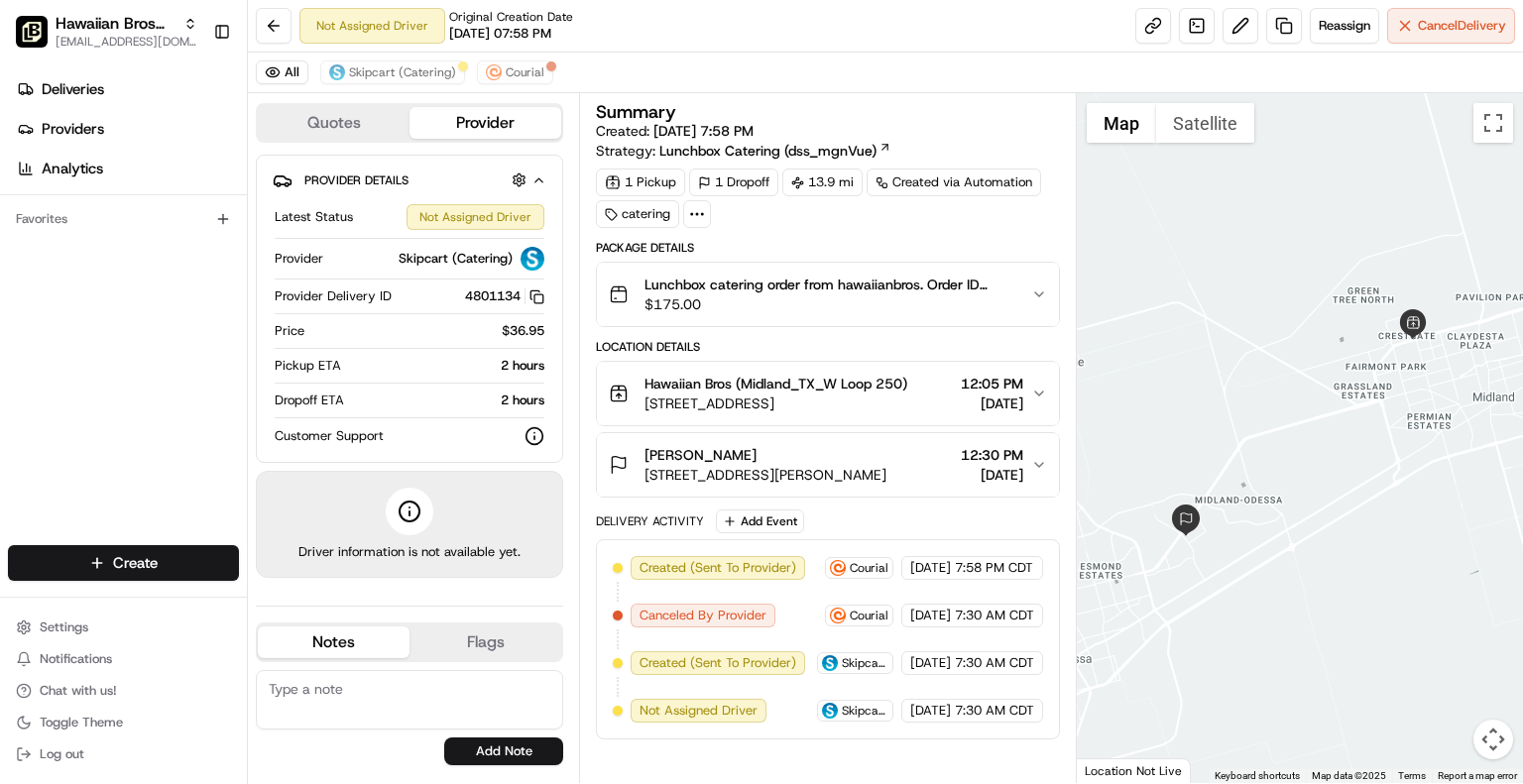 click on "[PERSON_NAME] [STREET_ADDRESS][PERSON_NAME] 12:30 PM [DATE]" at bounding box center (820, 465) 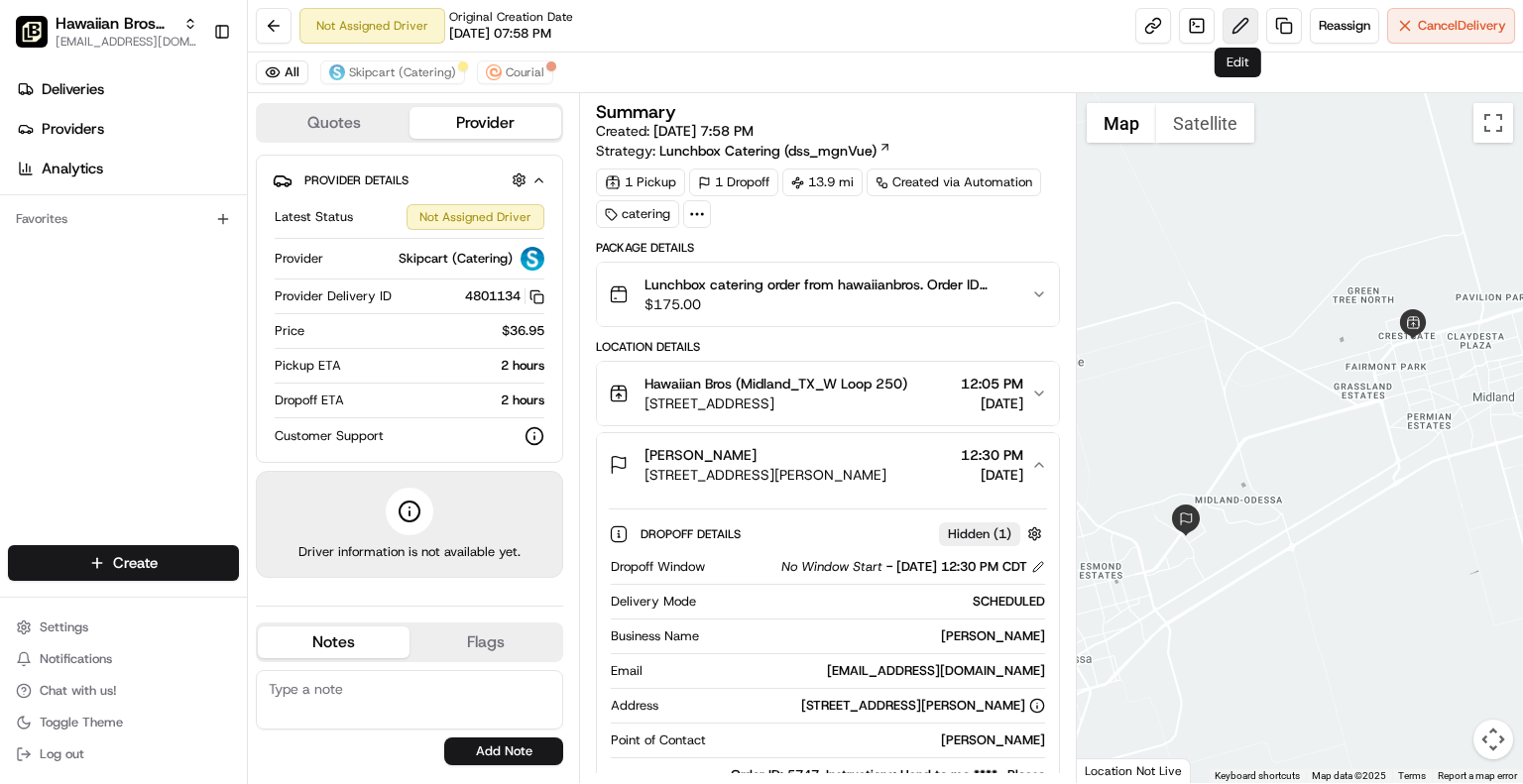 click at bounding box center (1240, 26) 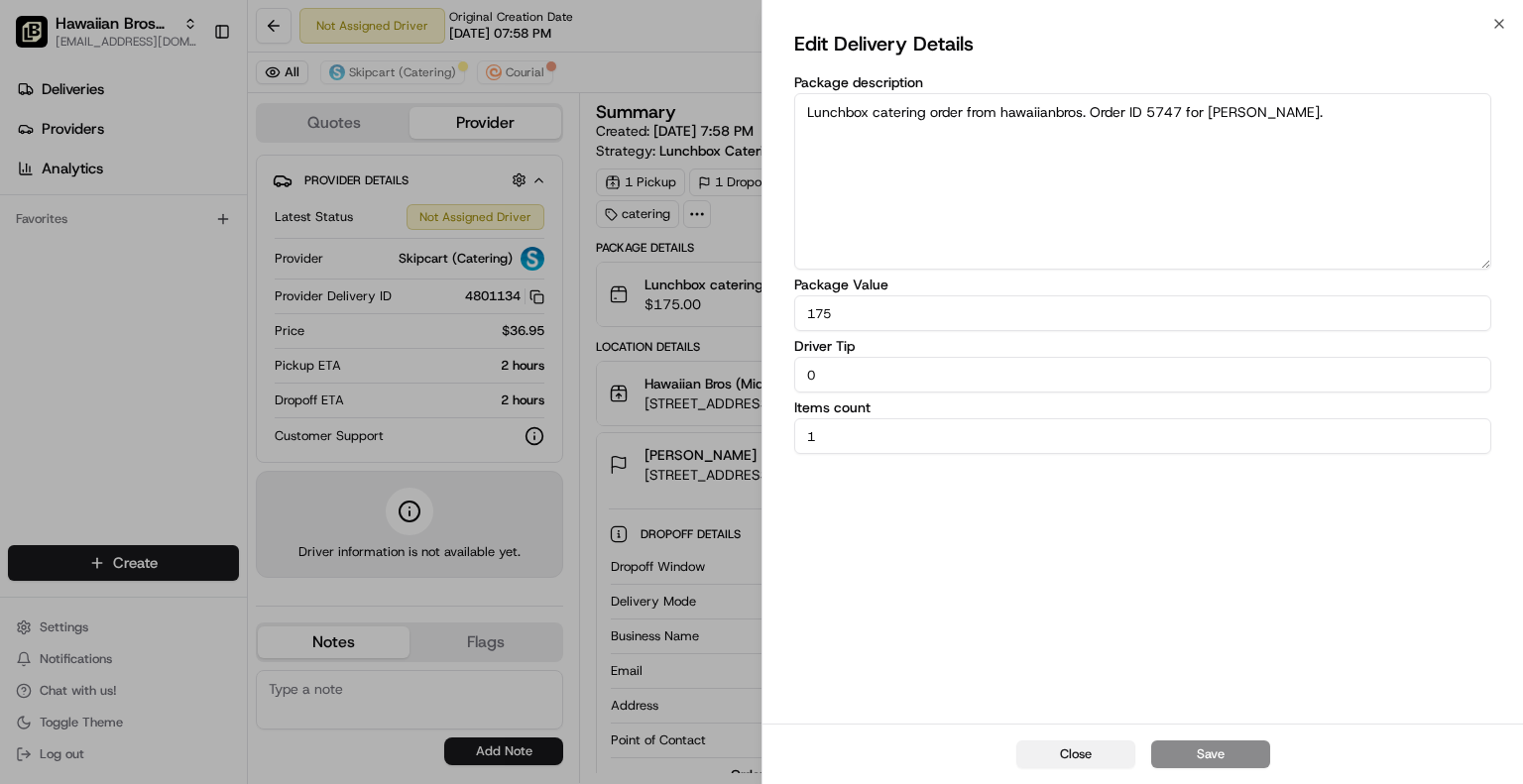 click on "Close" at bounding box center (1076, 754) 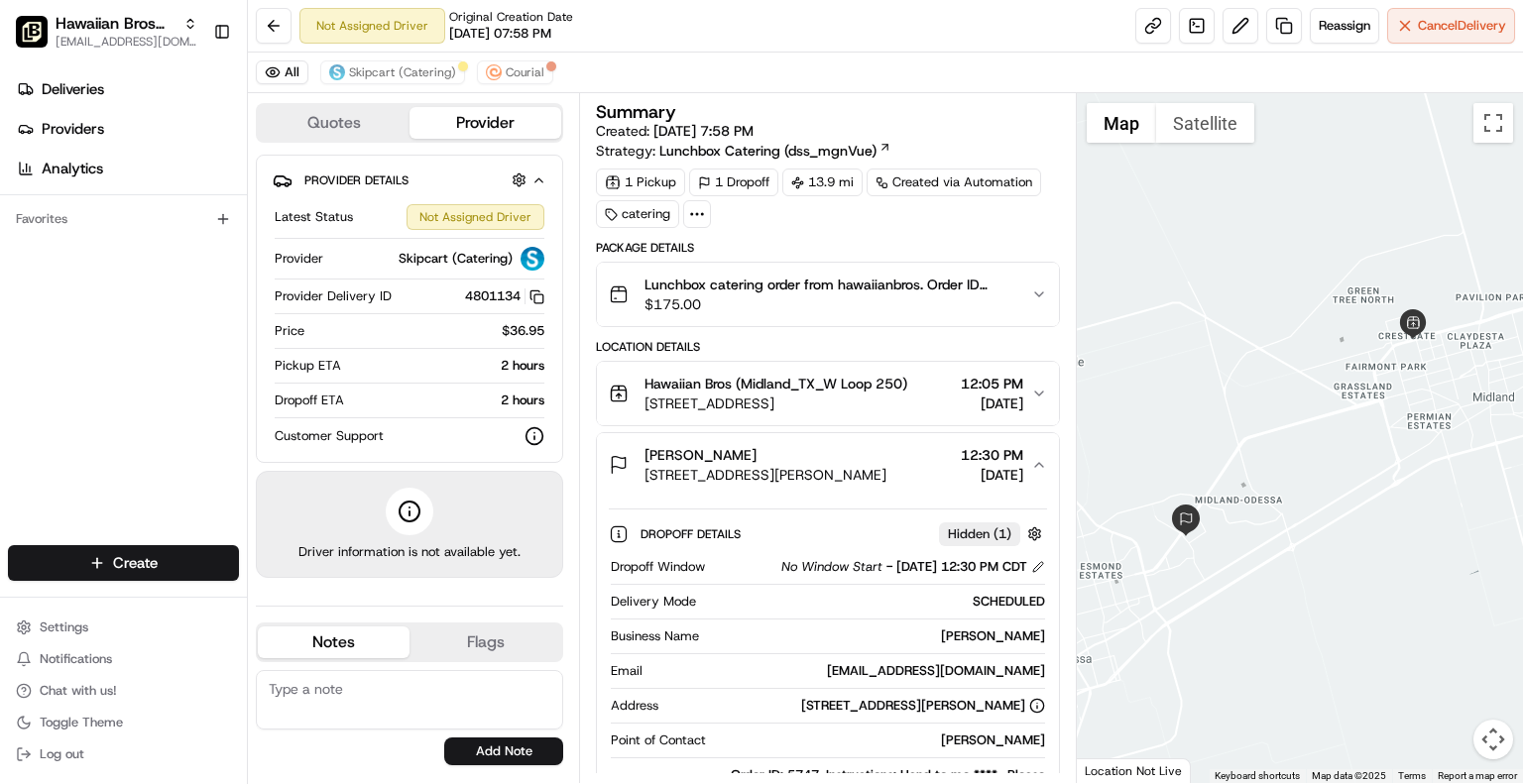click on "[STREET_ADDRESS][PERSON_NAME]" at bounding box center (765, 475) 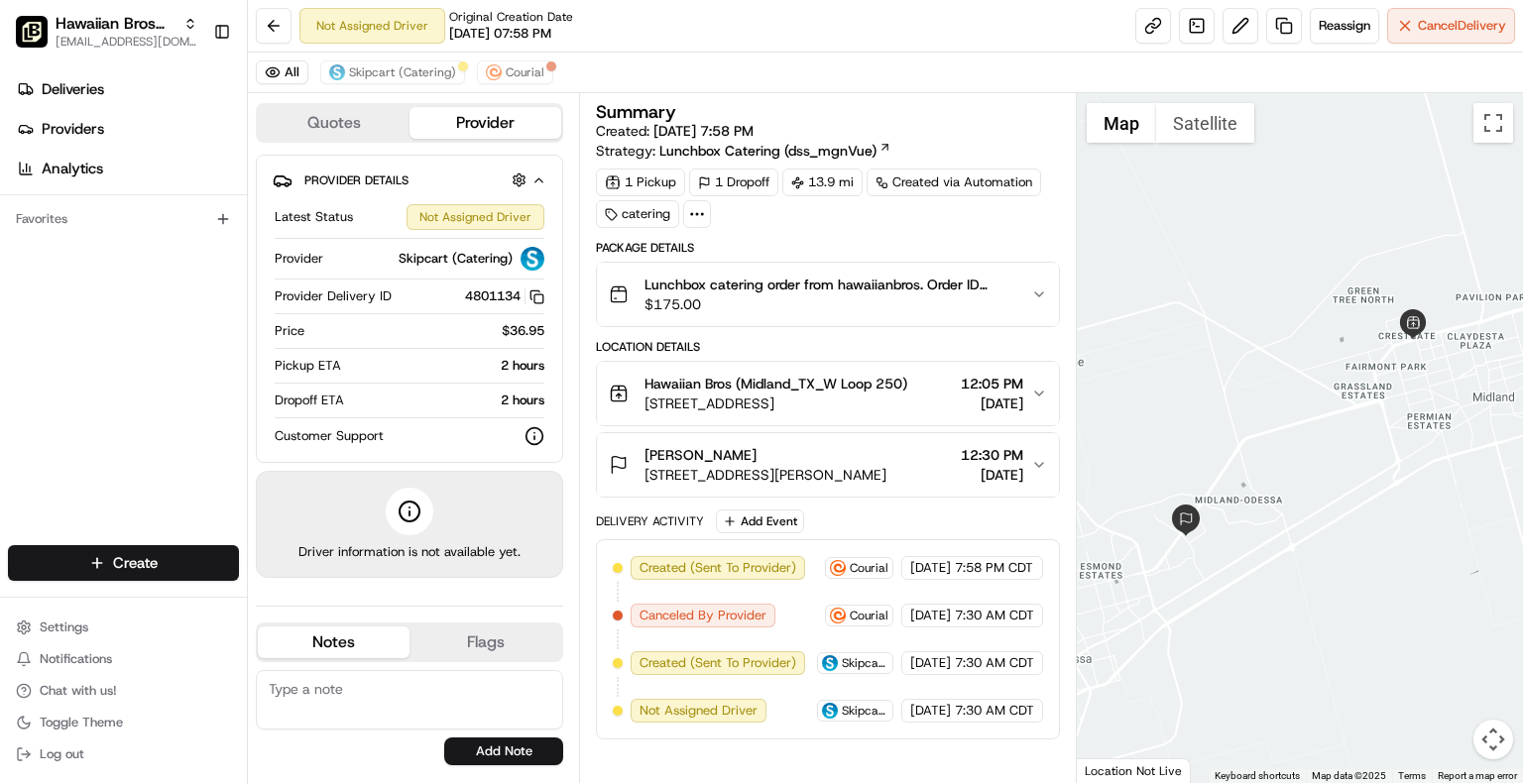 click on "[STREET_ADDRESS][PERSON_NAME]" at bounding box center [765, 475] 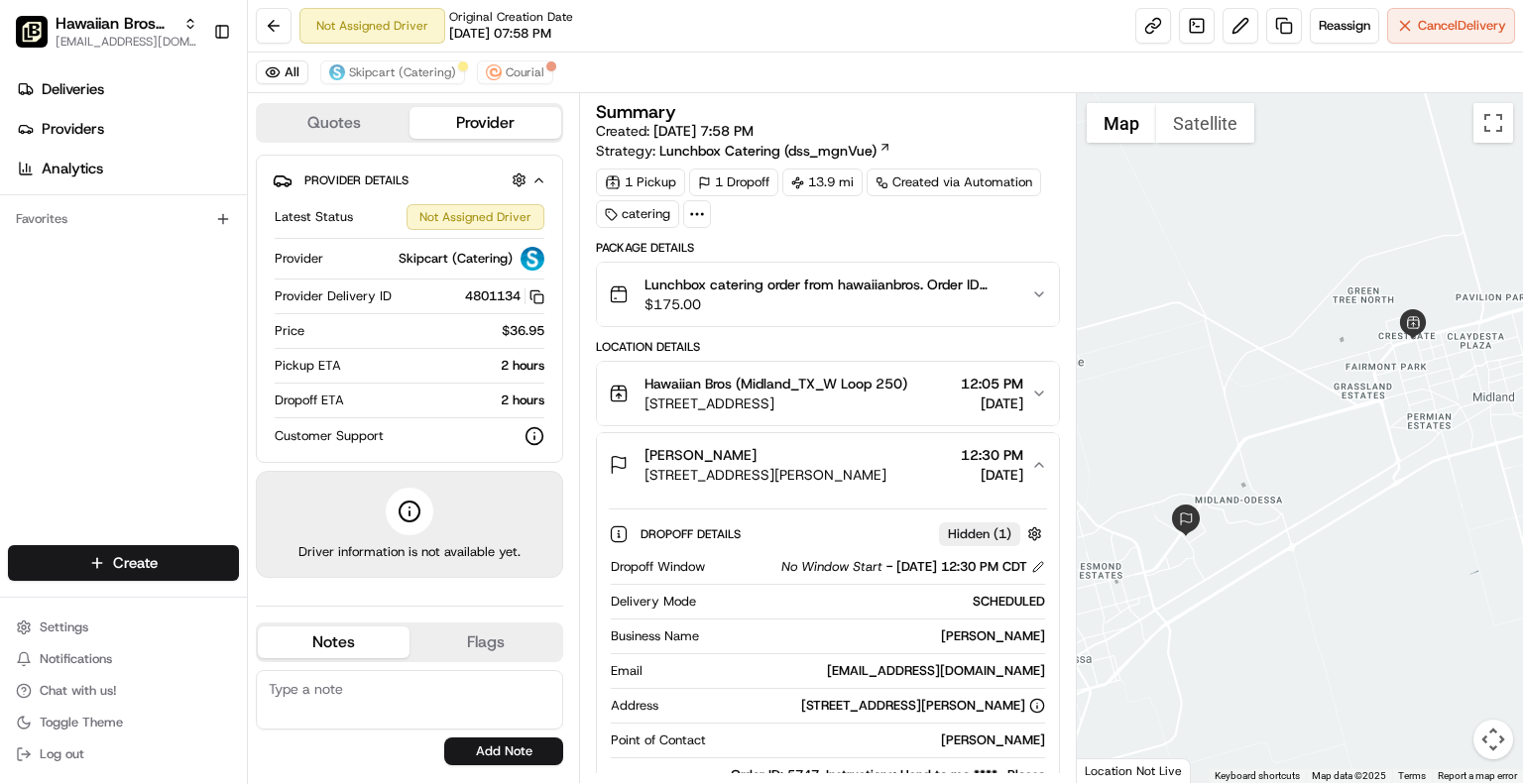 click on "[STREET_ADDRESS][PERSON_NAME]" at bounding box center [765, 475] 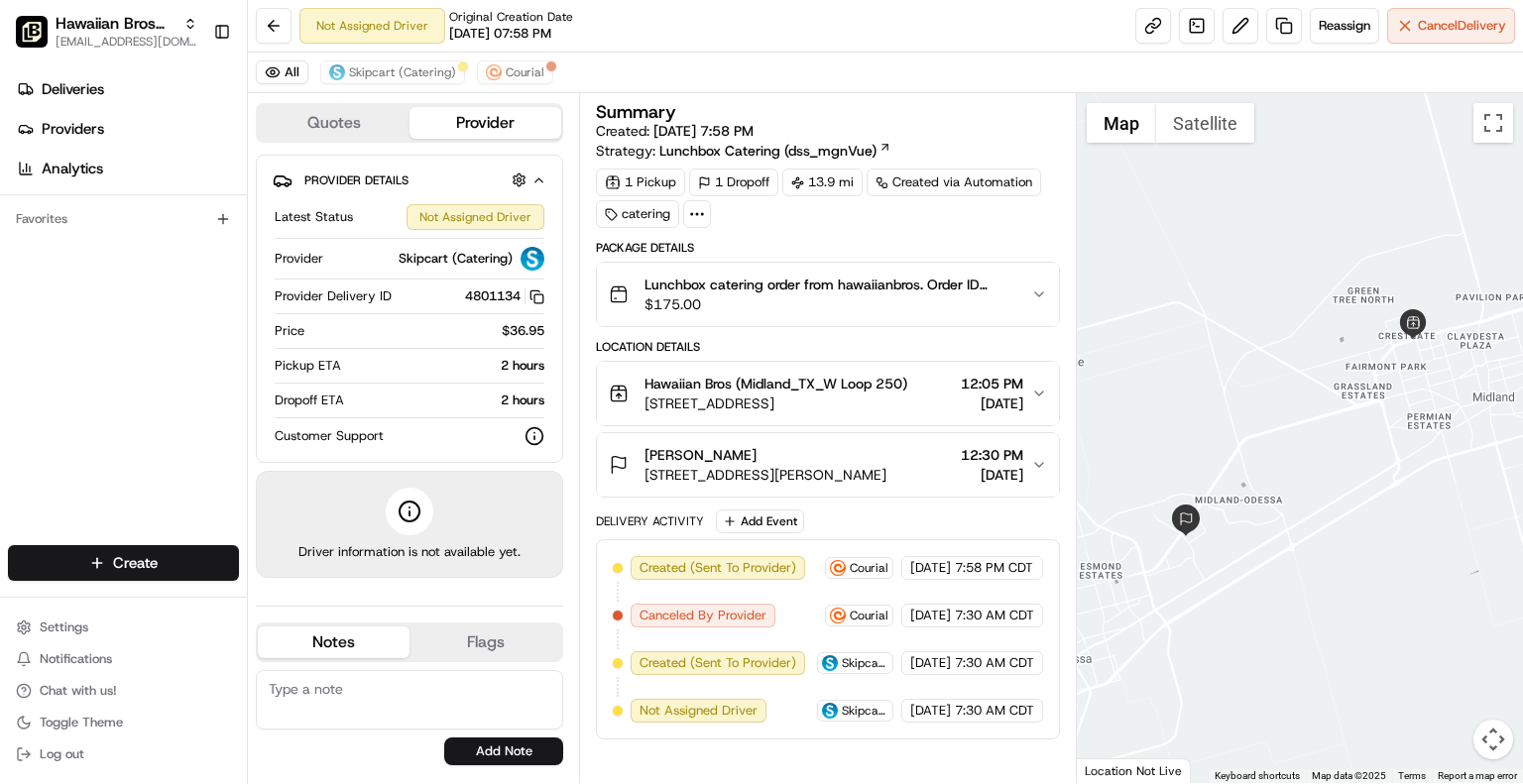 click on "[PERSON_NAME] [STREET_ADDRESS][PERSON_NAME] 12:30 PM [DATE]" at bounding box center [820, 465] 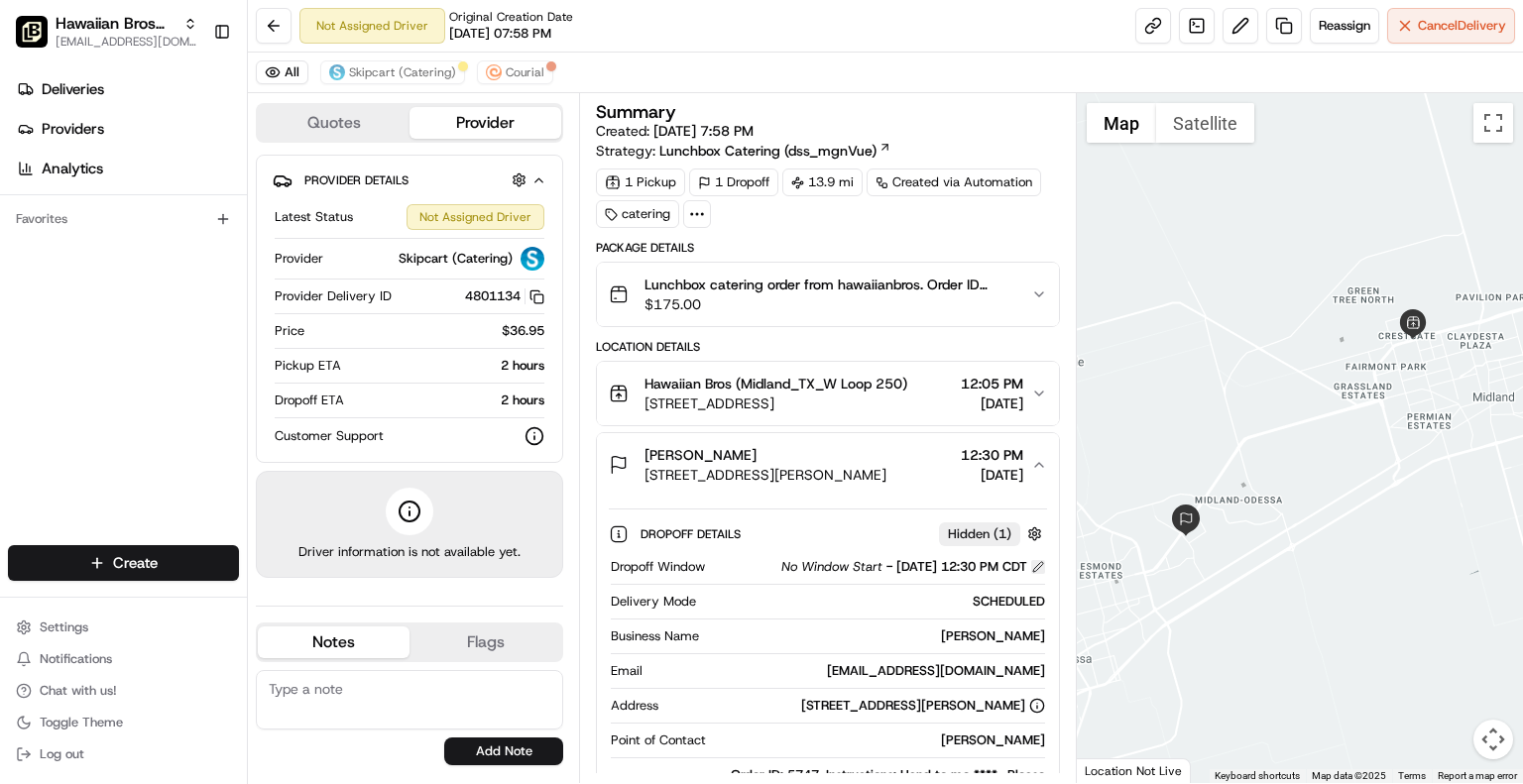 click at bounding box center (1038, 567) 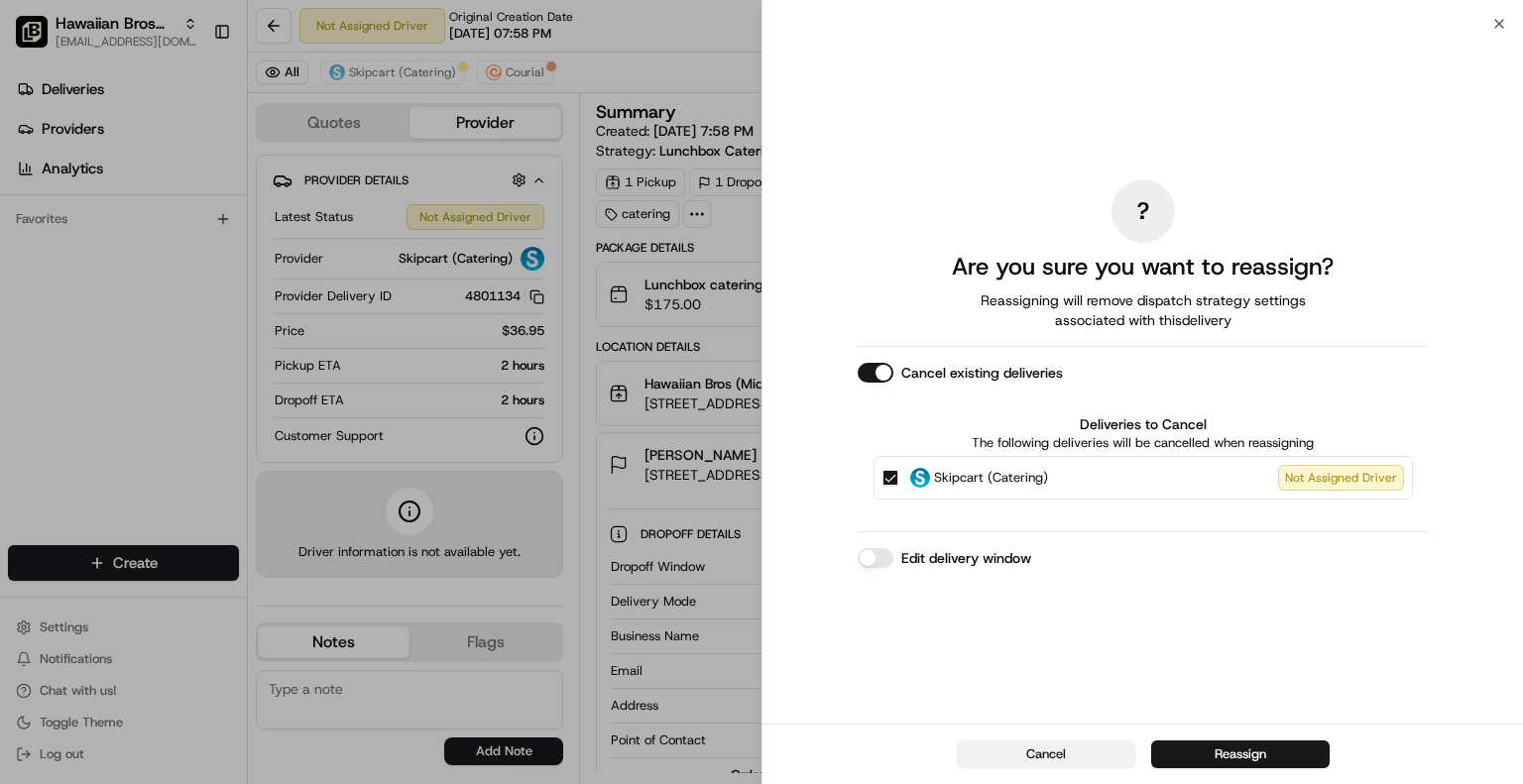 click on "Cancel" at bounding box center [1046, 754] 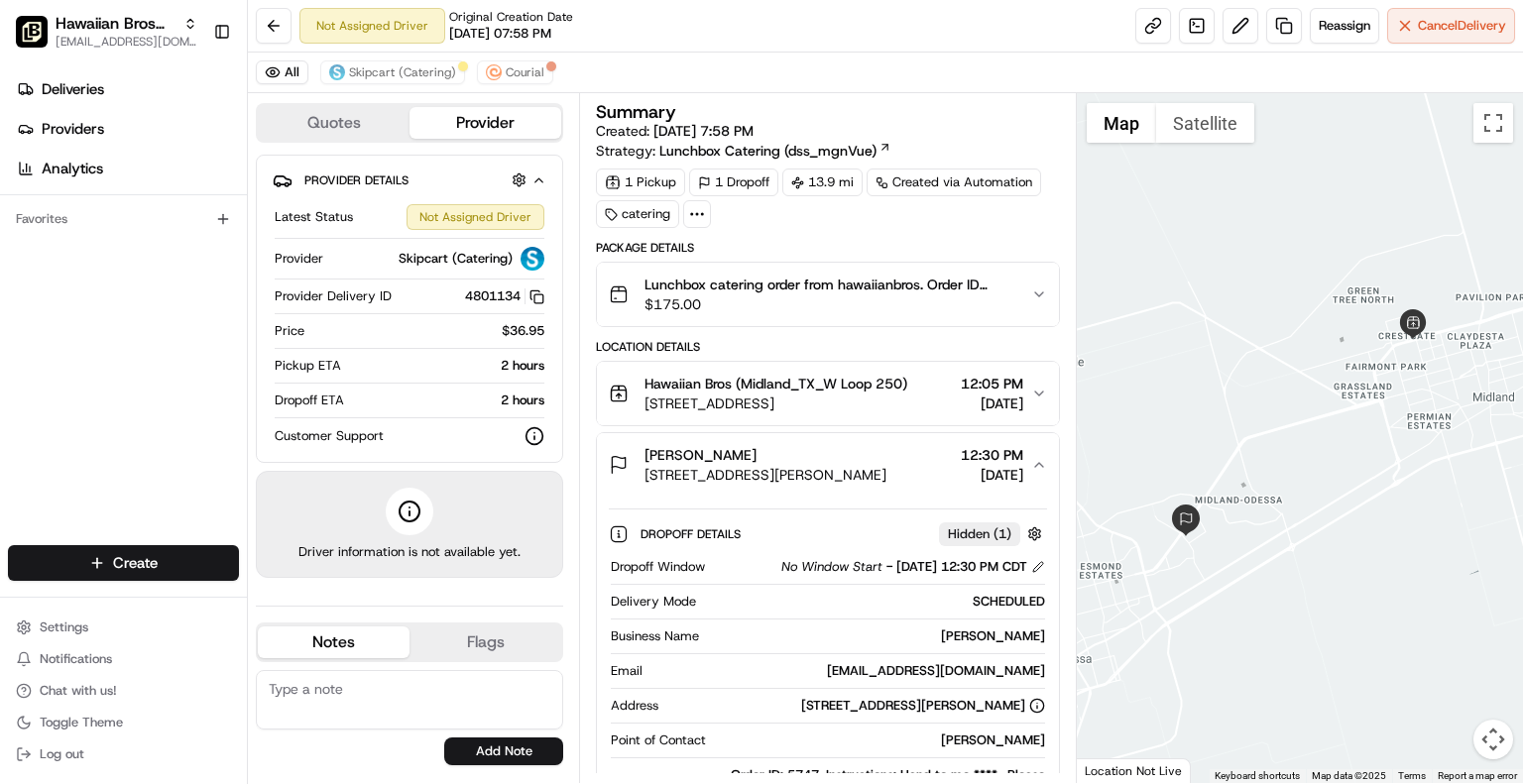 click on "Address [STREET_ADDRESS][PERSON_NAME]" at bounding box center (828, 710) 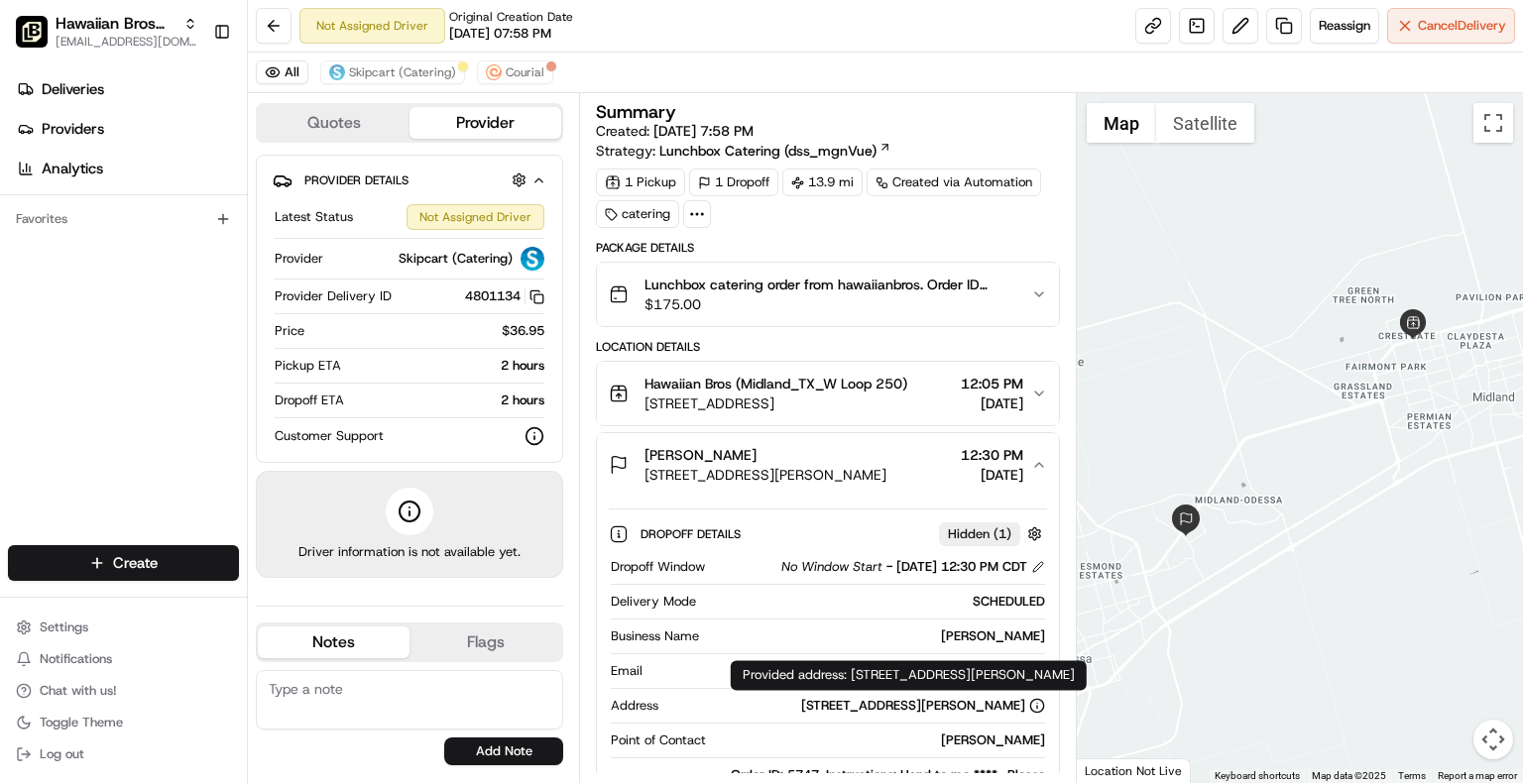 click 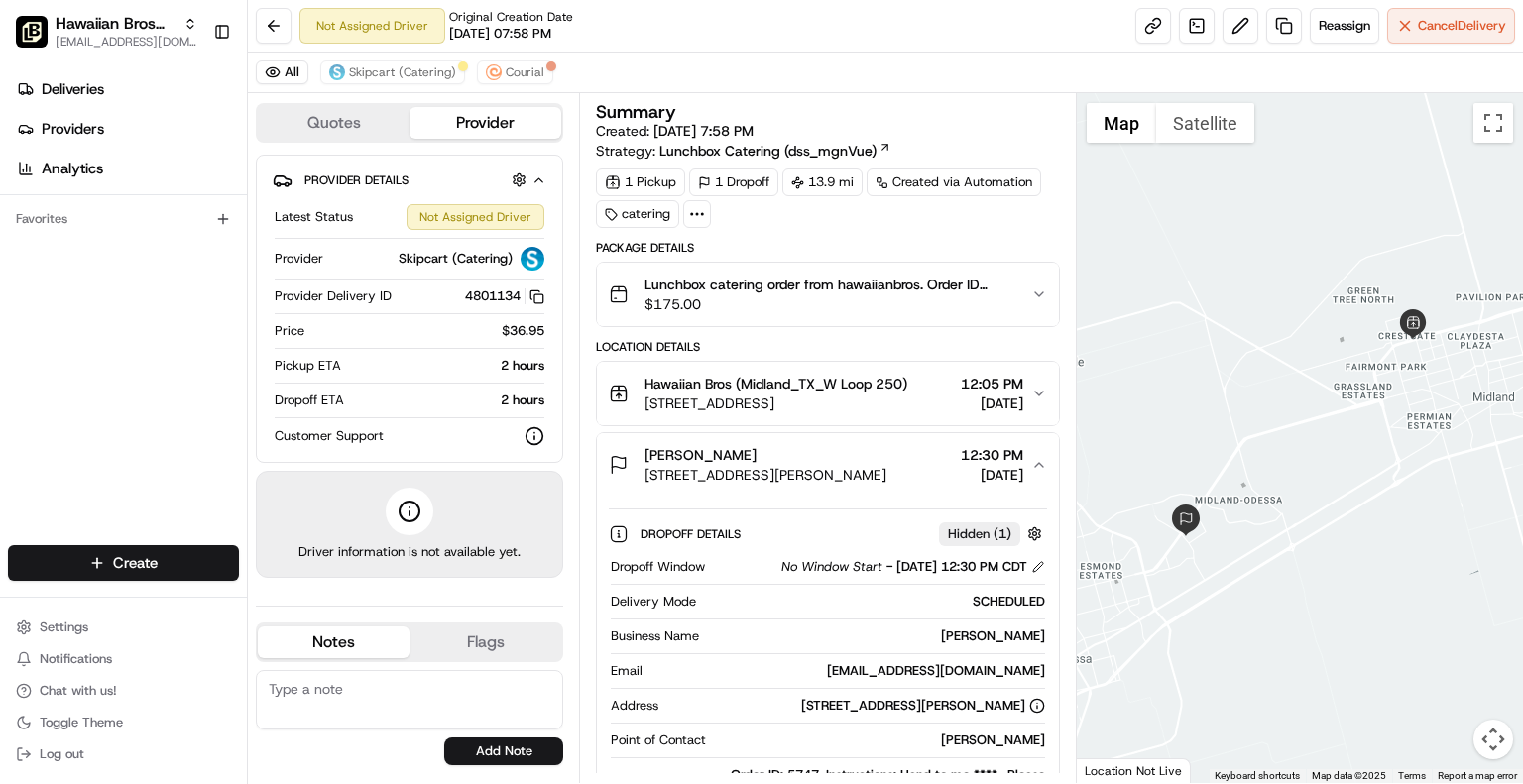 click 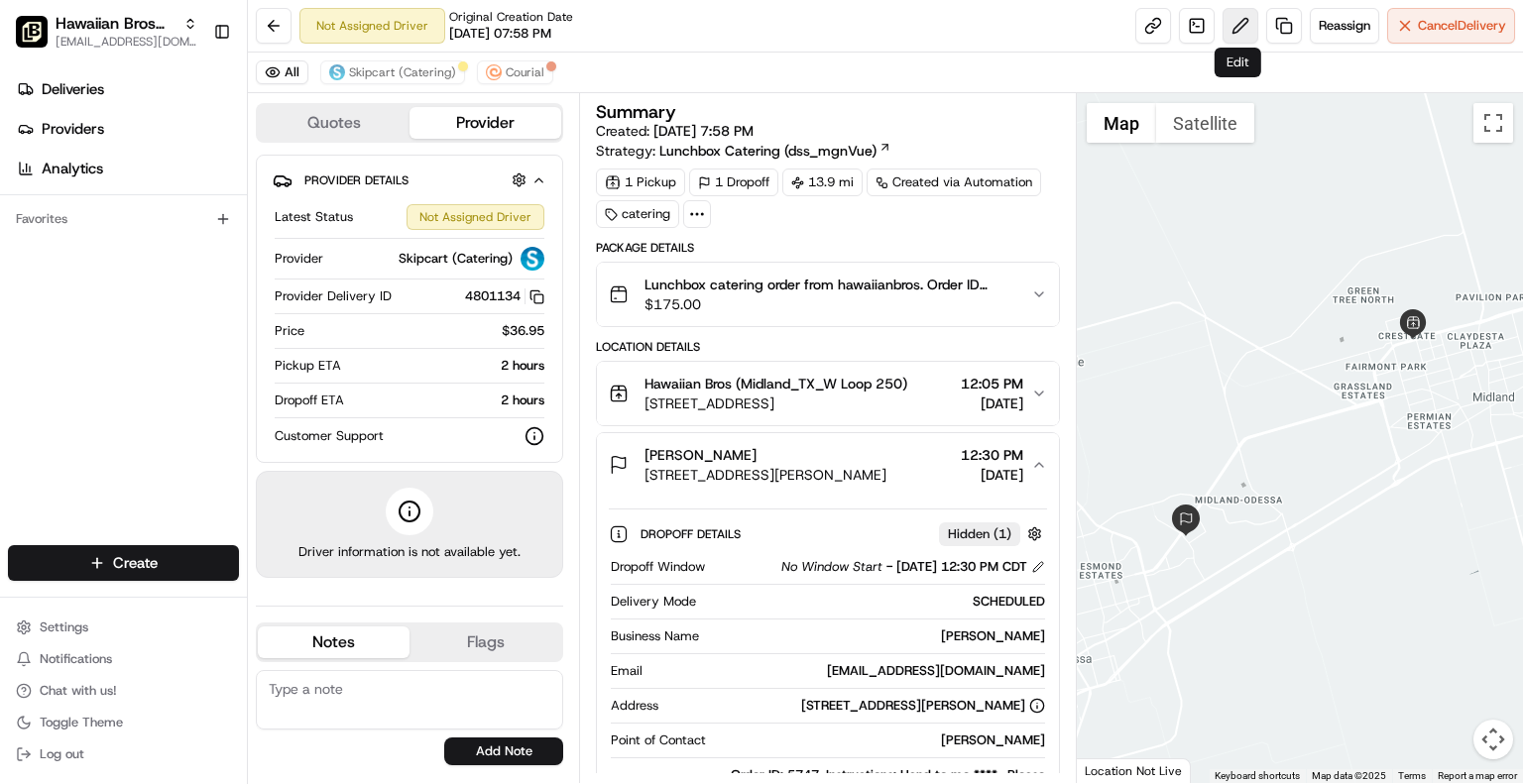 click at bounding box center (1240, 26) 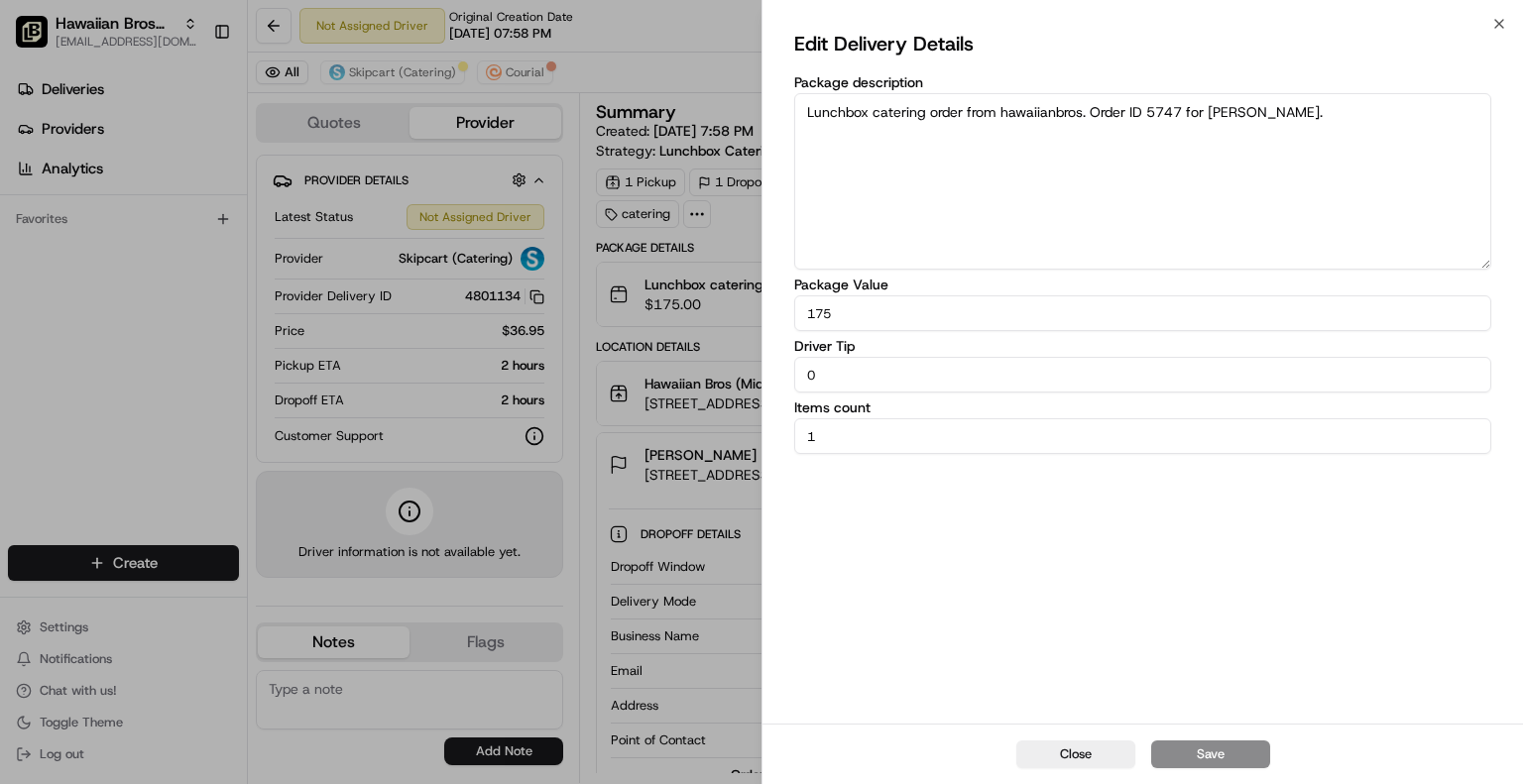 click on "Close Save" at bounding box center (1142, 753) 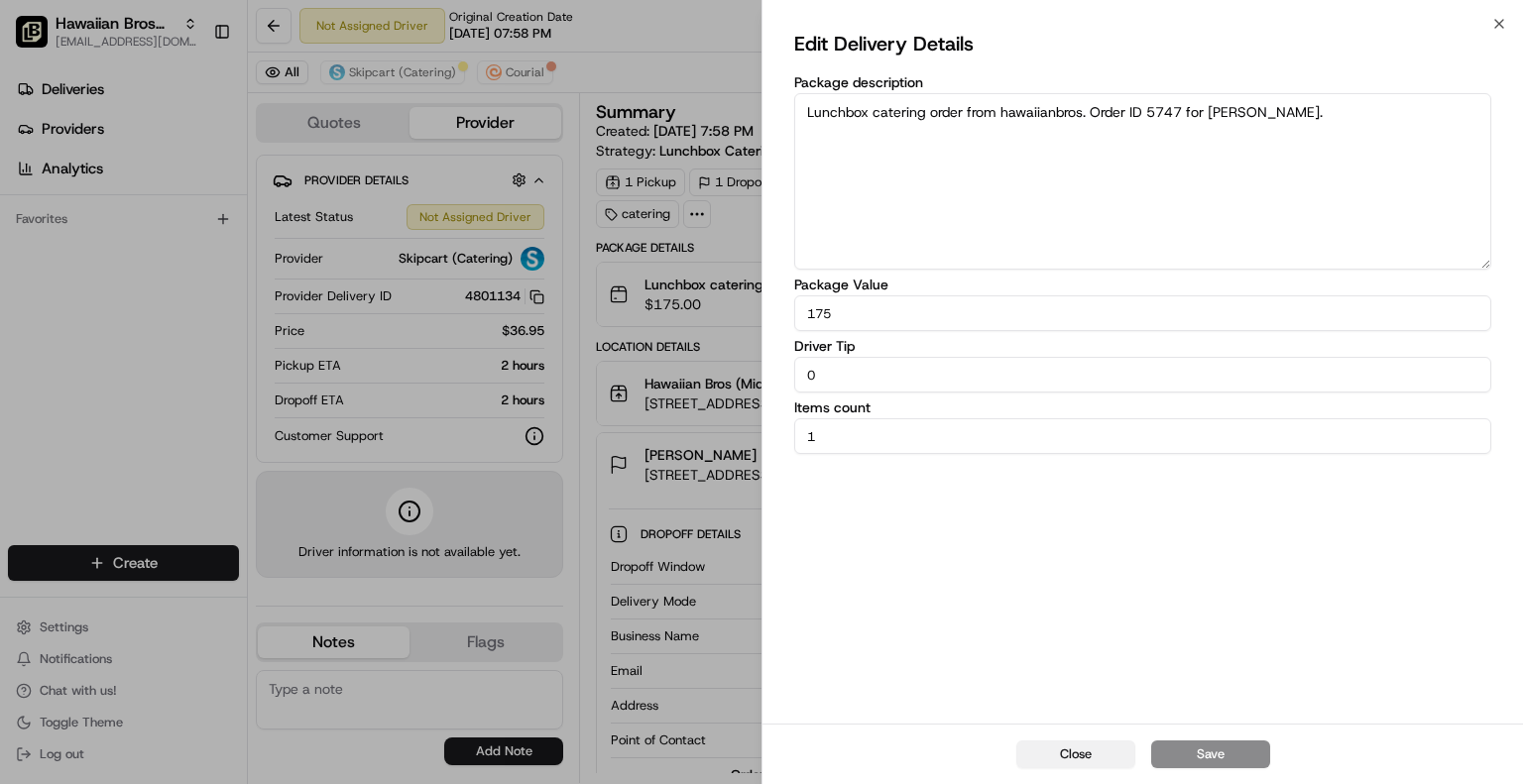 click on "Close" at bounding box center [1076, 754] 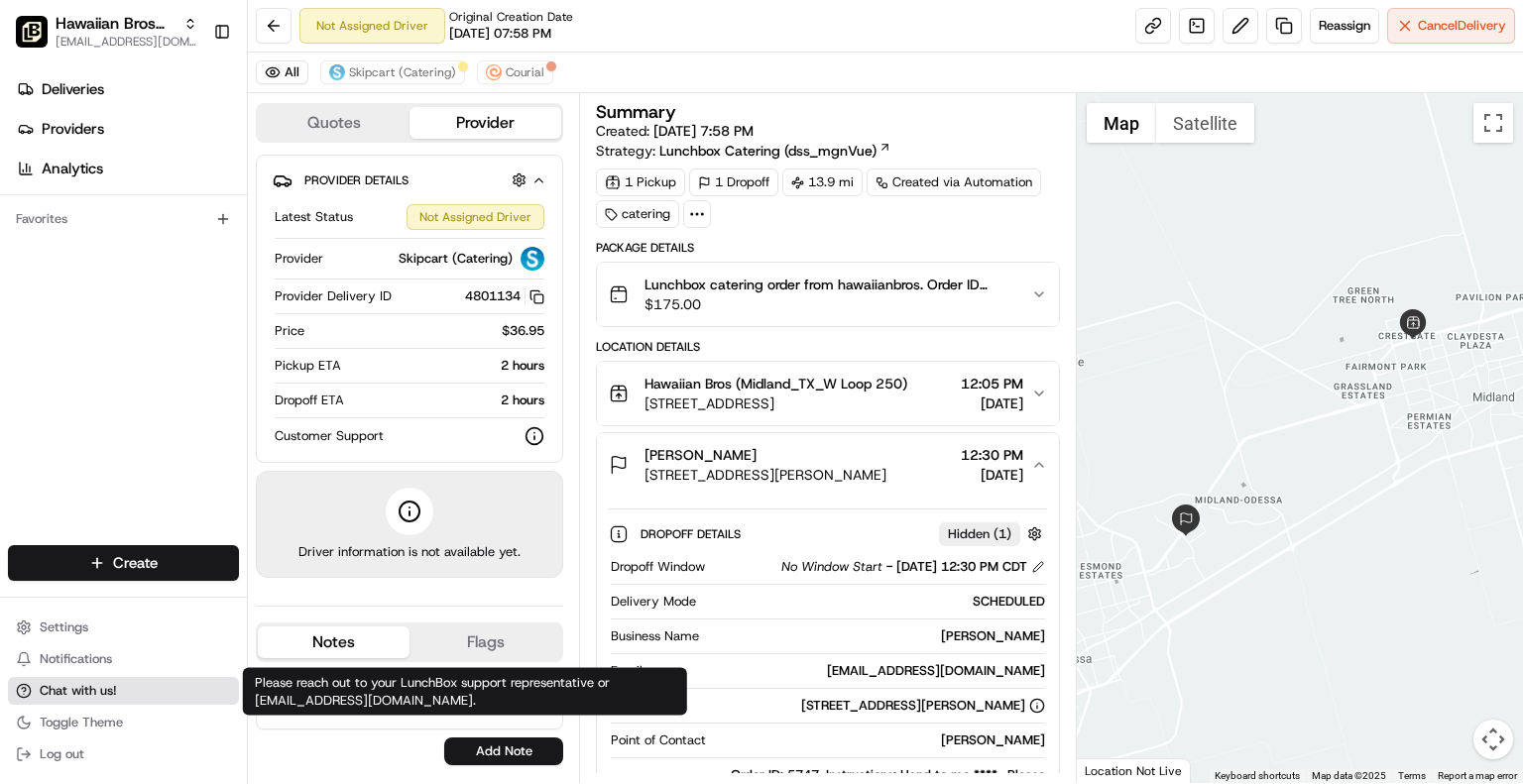 click on "Chat with us!" at bounding box center (78, 691) 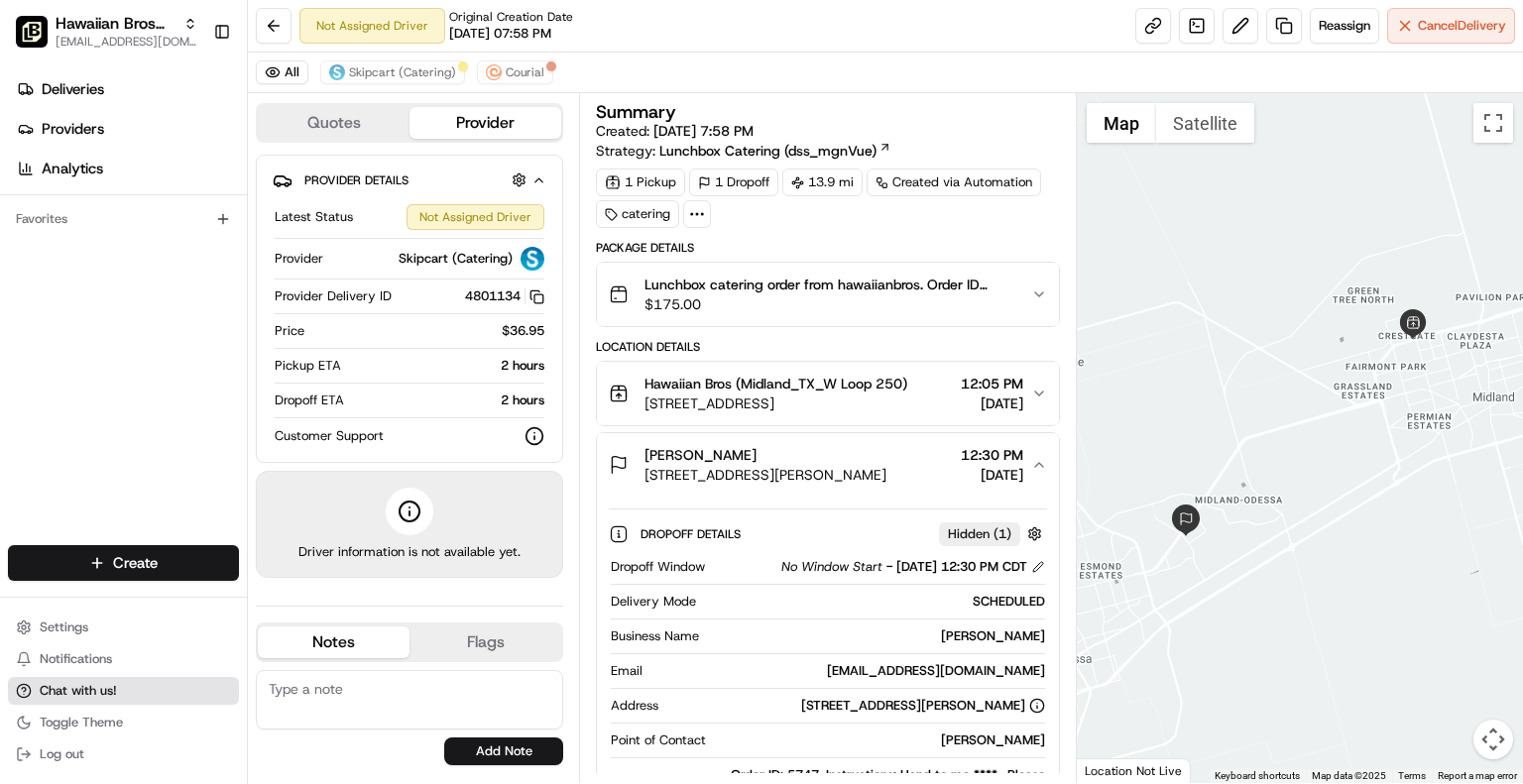 click on "Chat with us!" at bounding box center (123, 691) 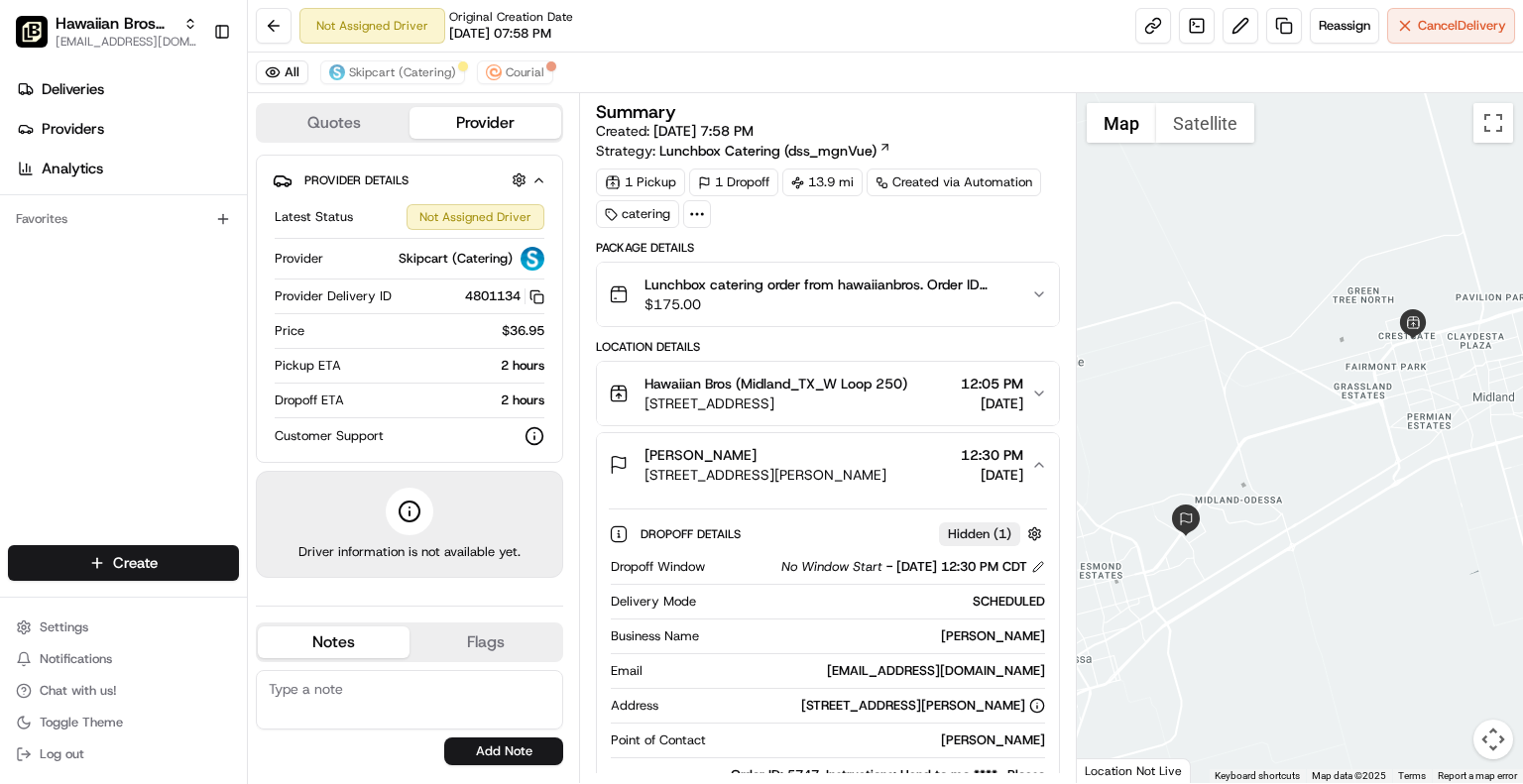 click on "Deliveries Providers Analytics Favorites" at bounding box center [123, 312] 